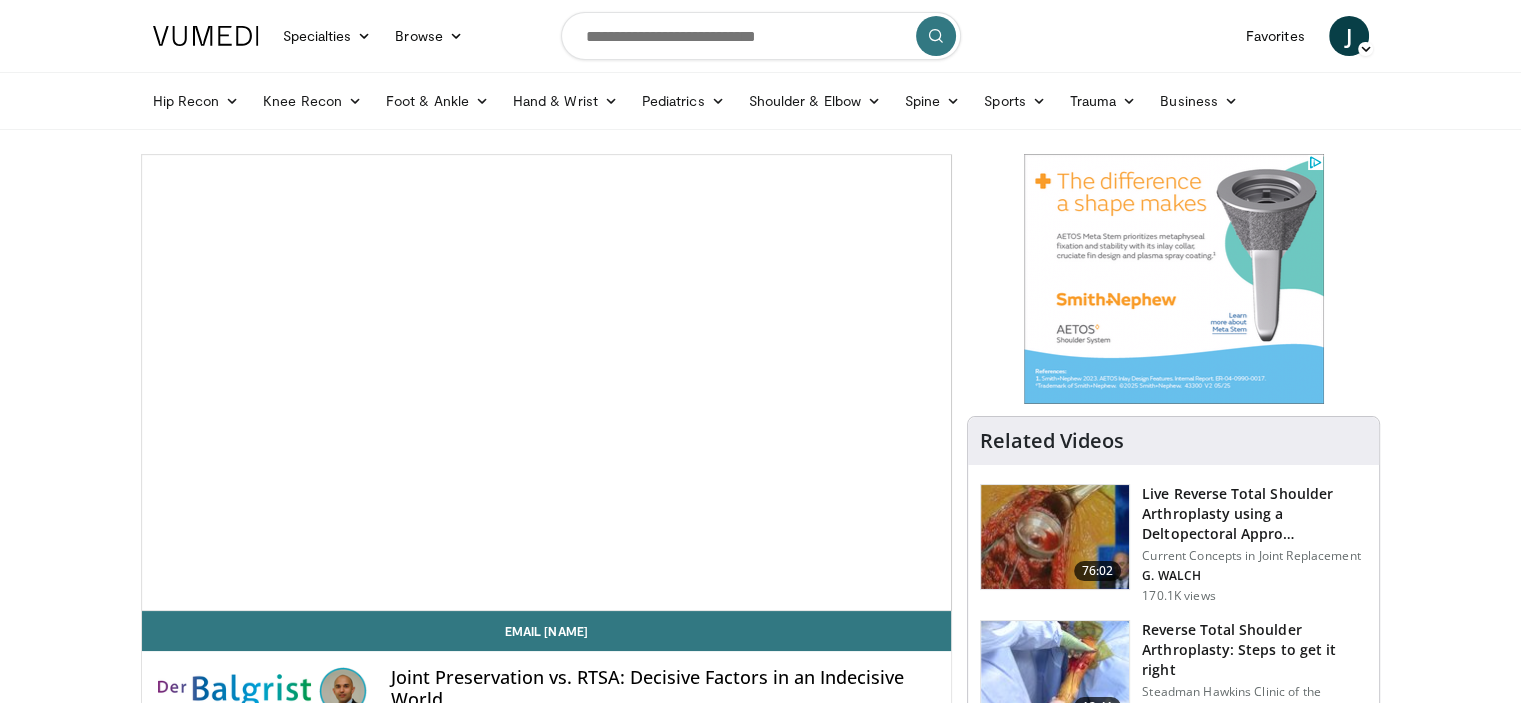 scroll, scrollTop: 0, scrollLeft: 0, axis: both 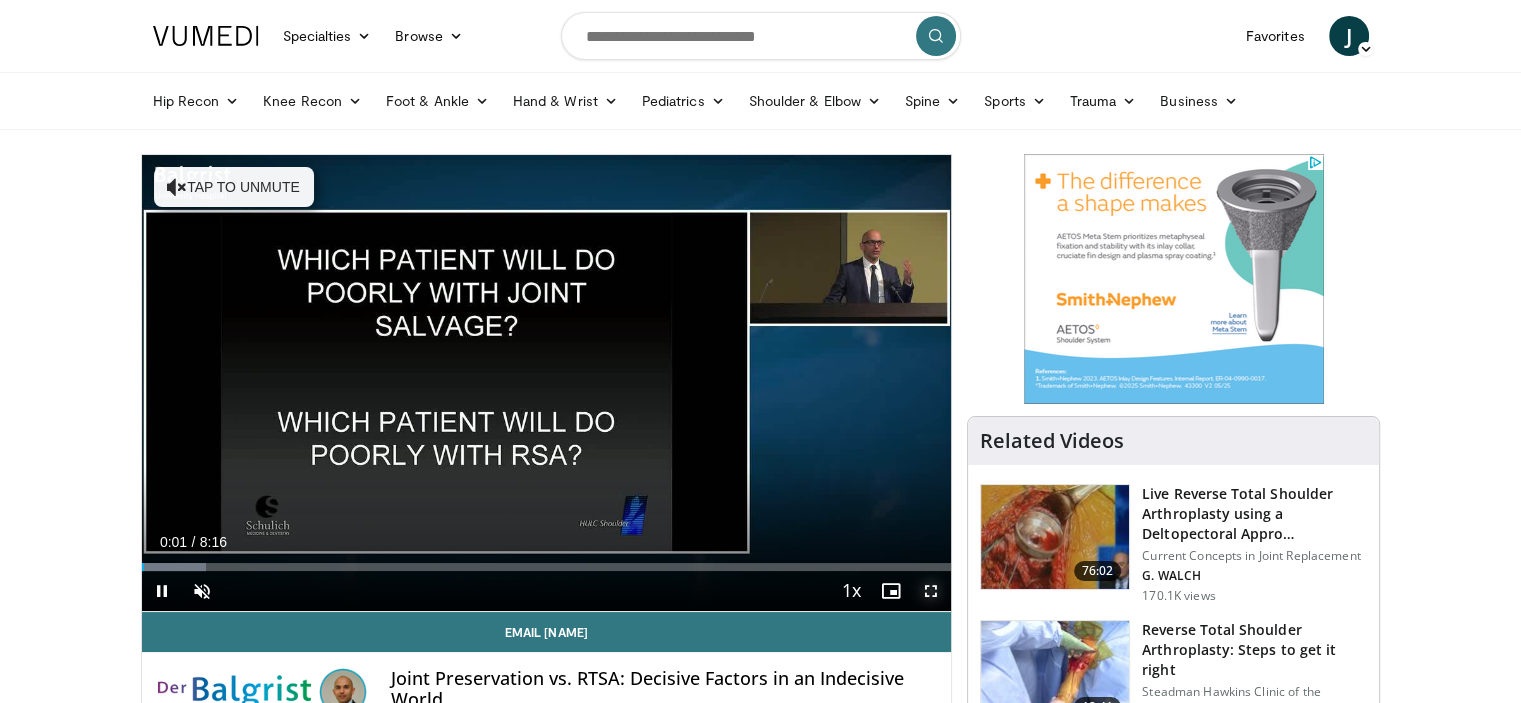 click at bounding box center (931, 591) 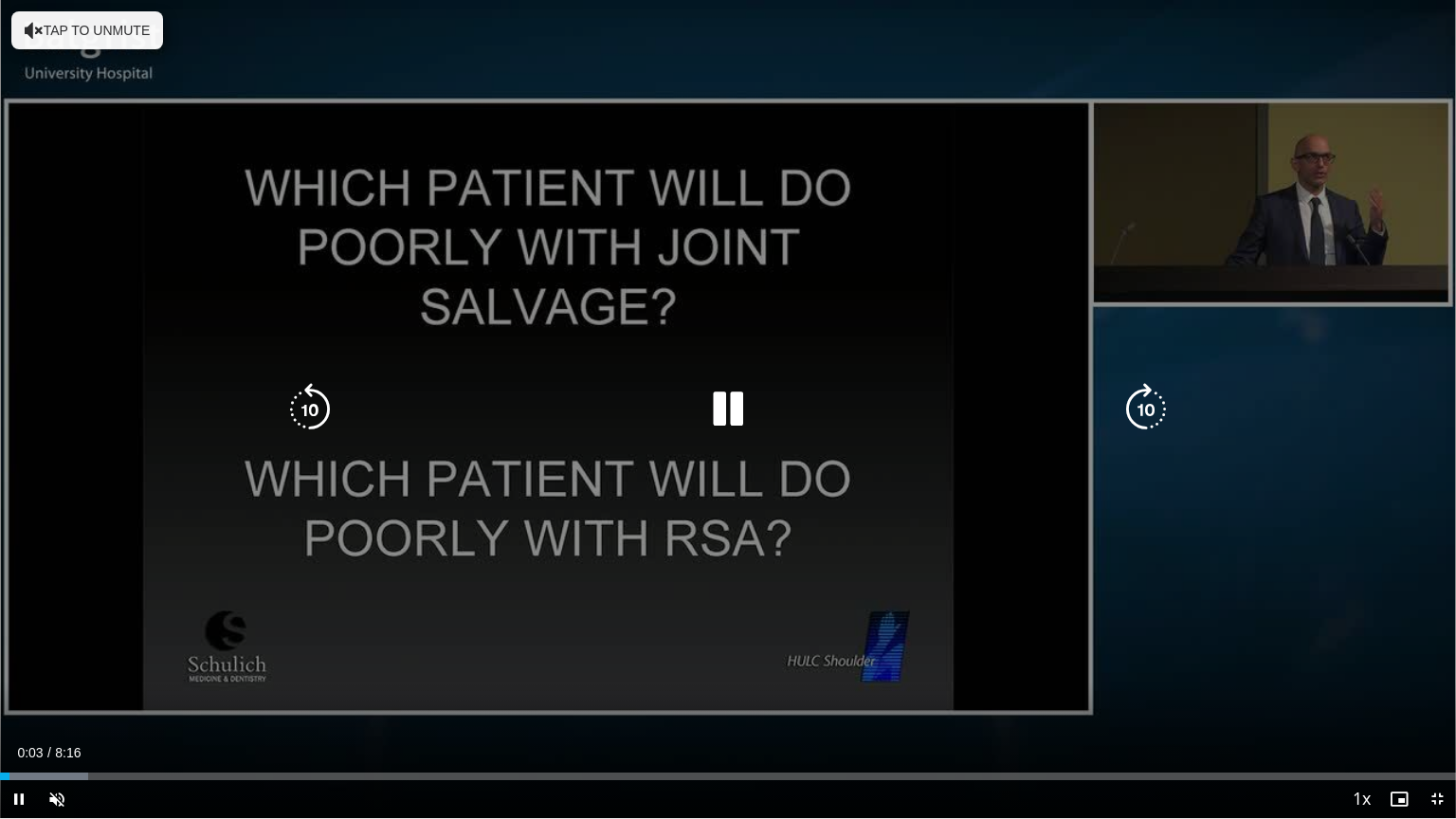 click on "10 seconds
Tap to unmute" at bounding box center [728, 409] 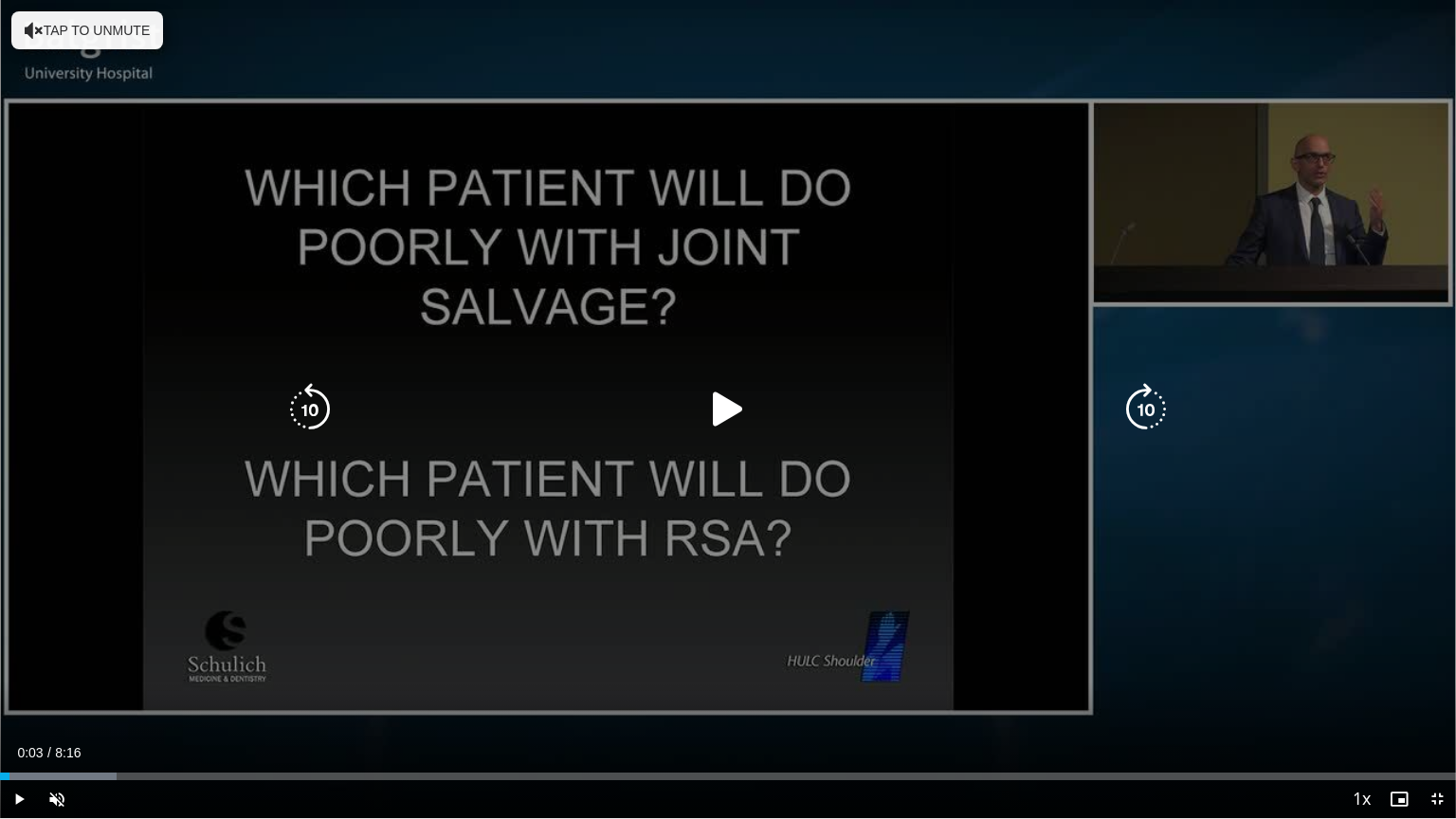click at bounding box center [728, 410] 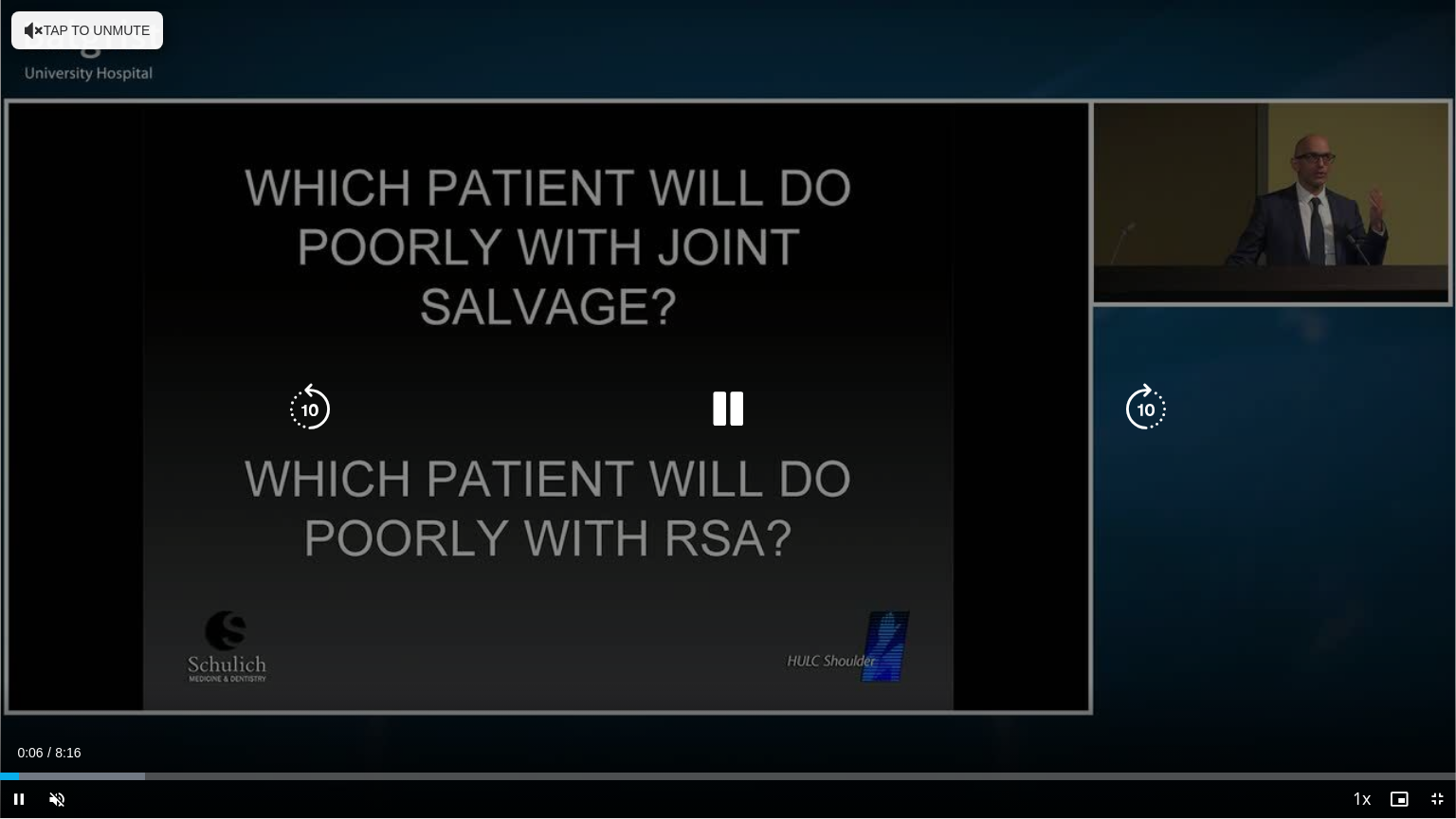 type 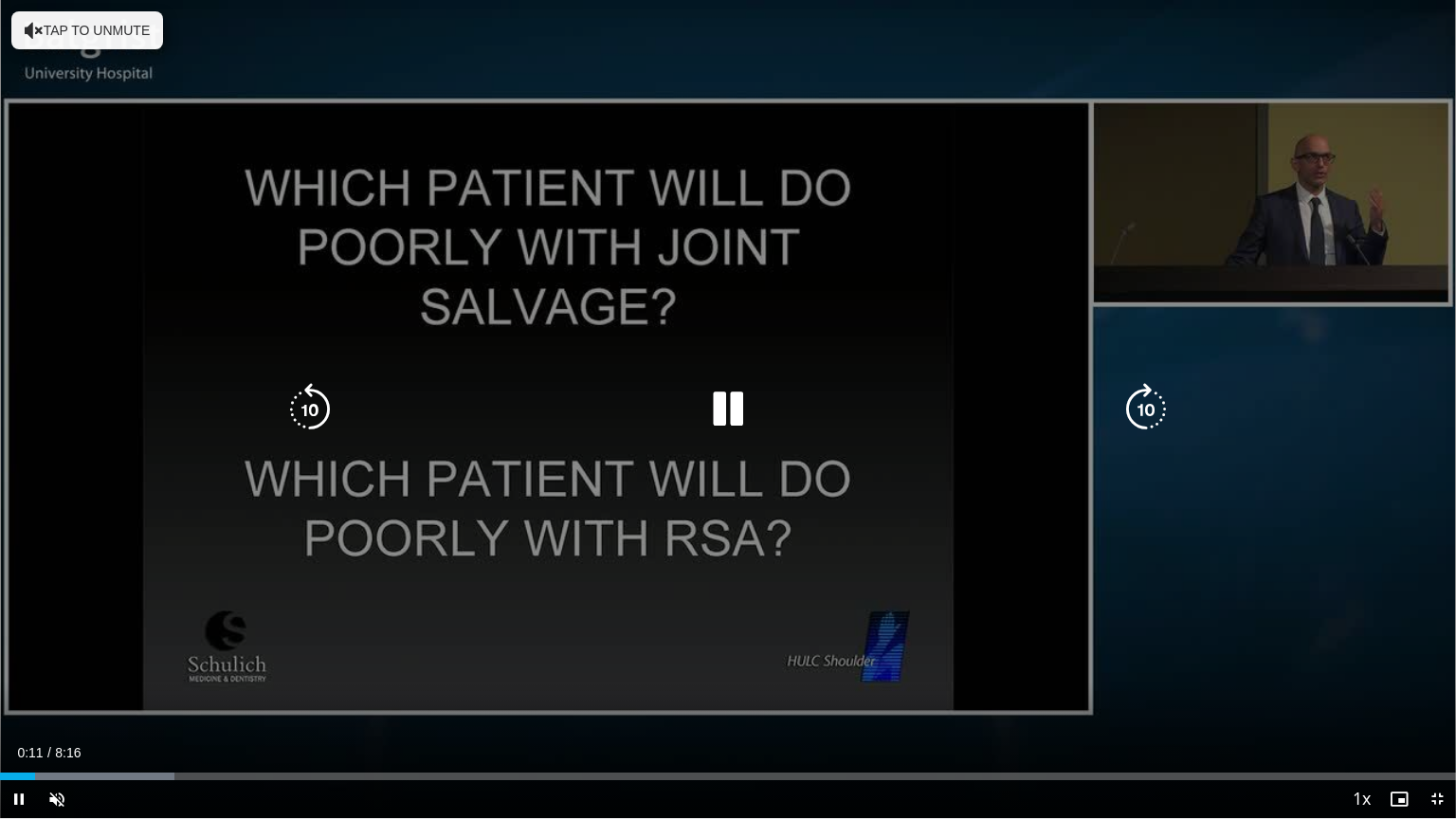 click on "Tap to unmute" at bounding box center [87, 30] 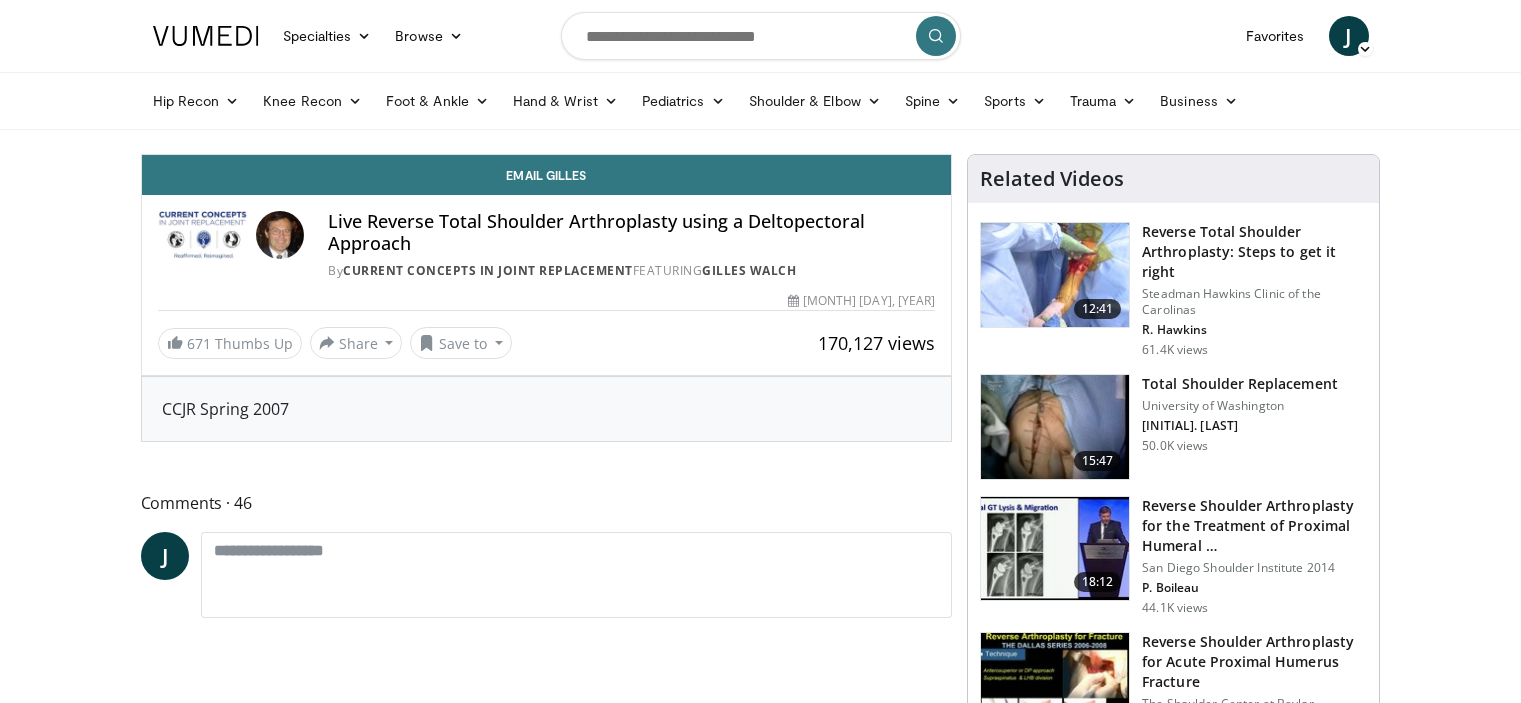 scroll, scrollTop: 0, scrollLeft: 0, axis: both 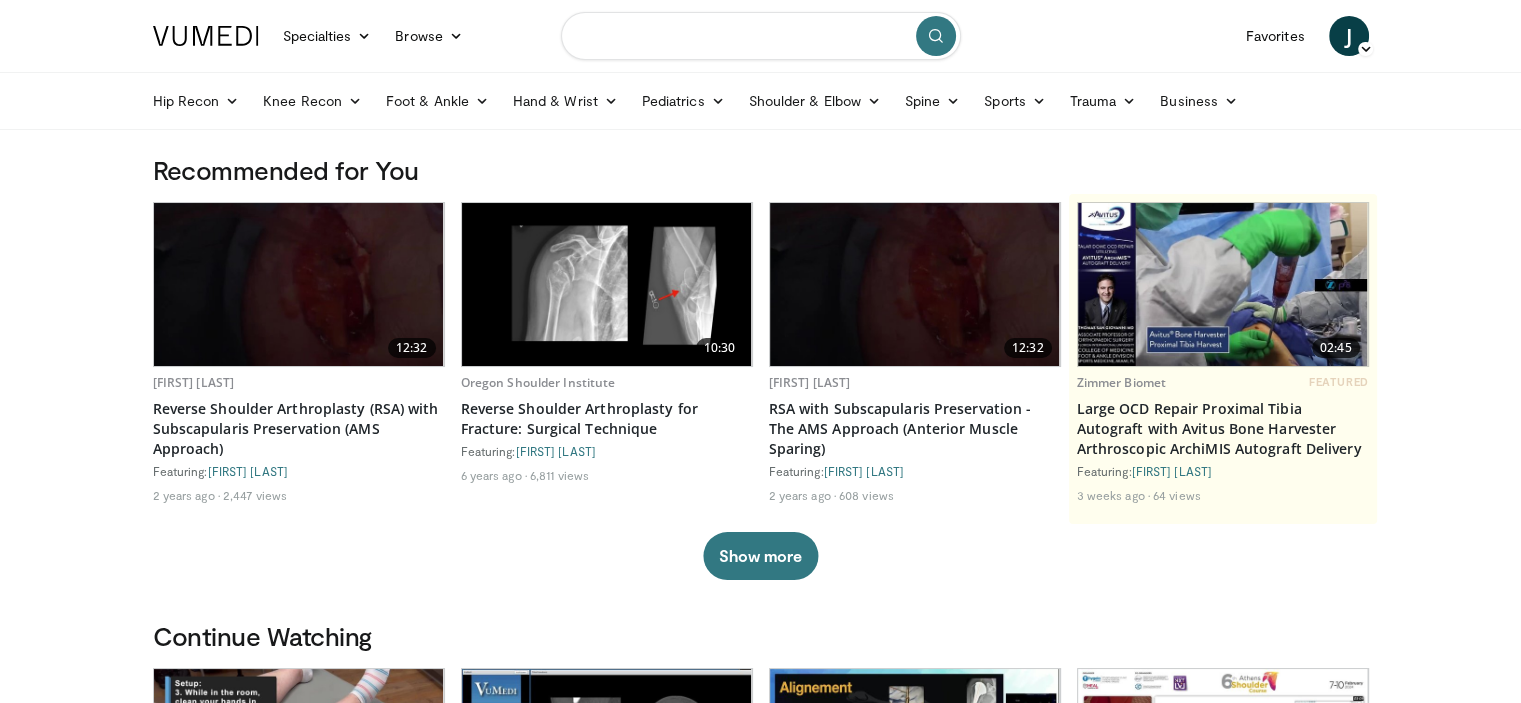 click at bounding box center (761, 36) 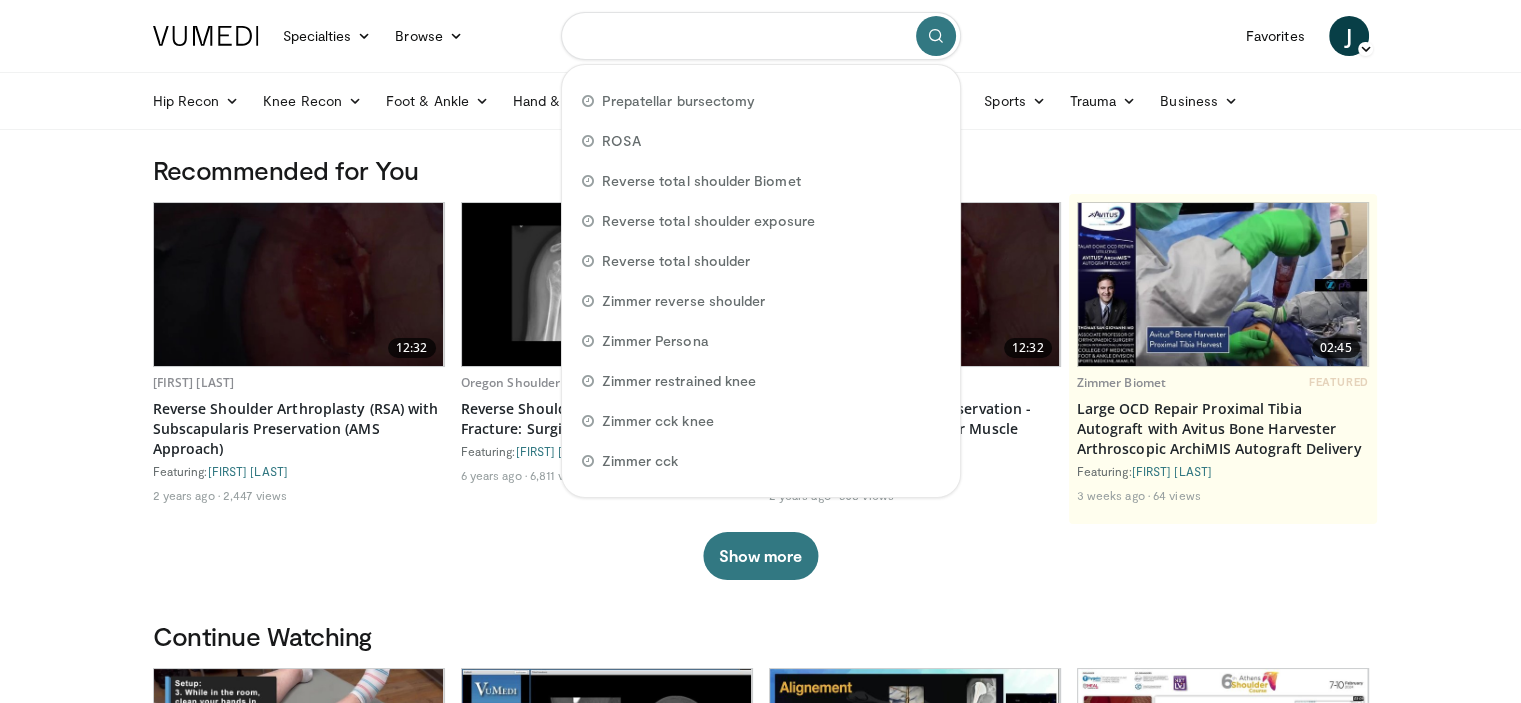 click at bounding box center [761, 36] 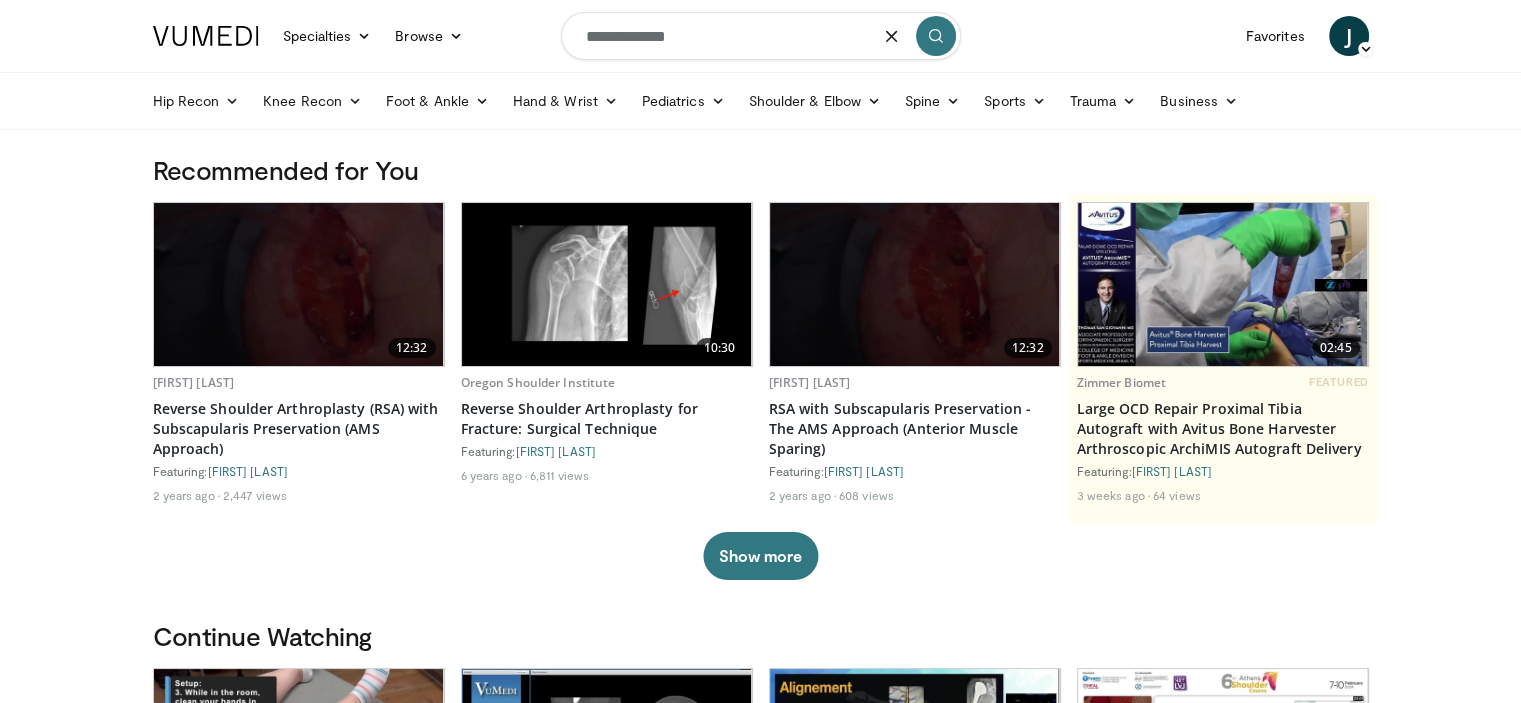 type on "**********" 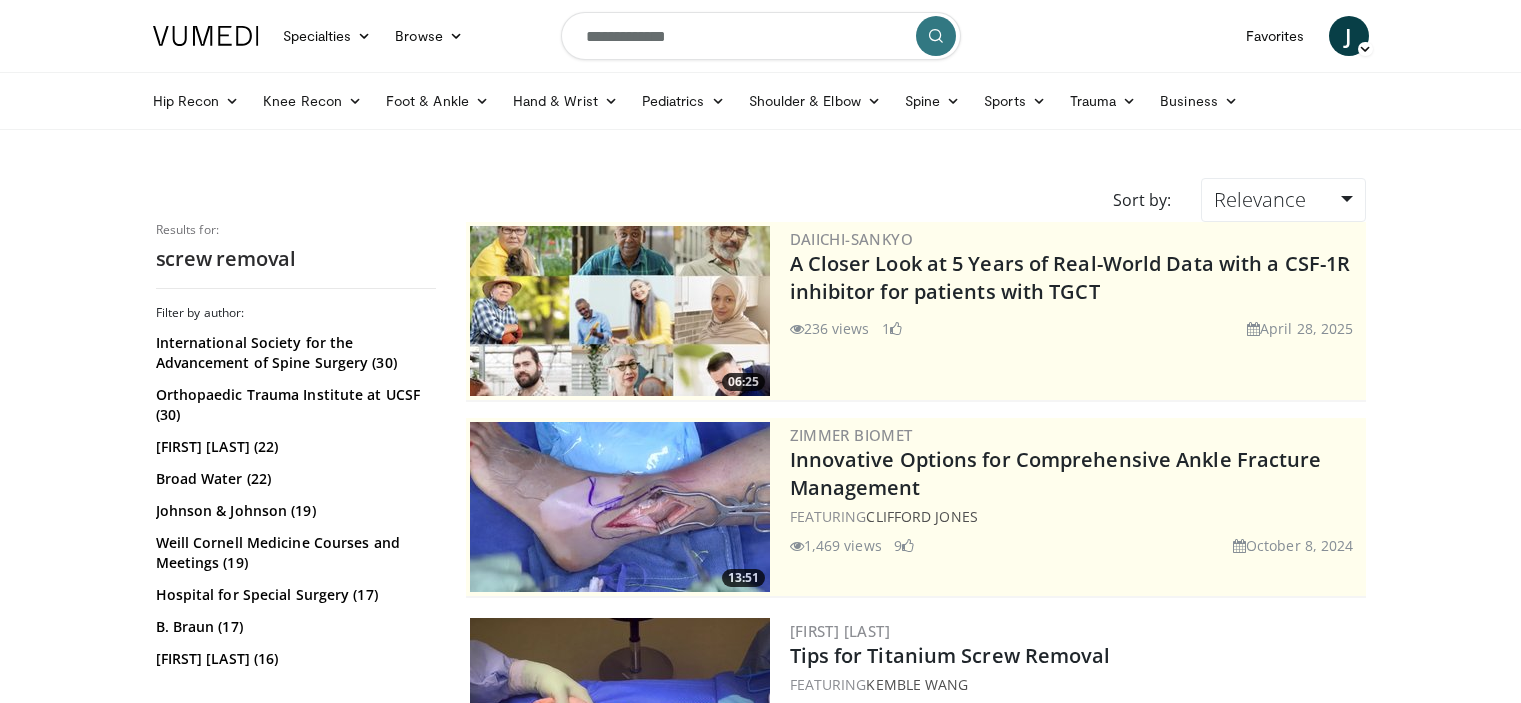 scroll, scrollTop: 0, scrollLeft: 0, axis: both 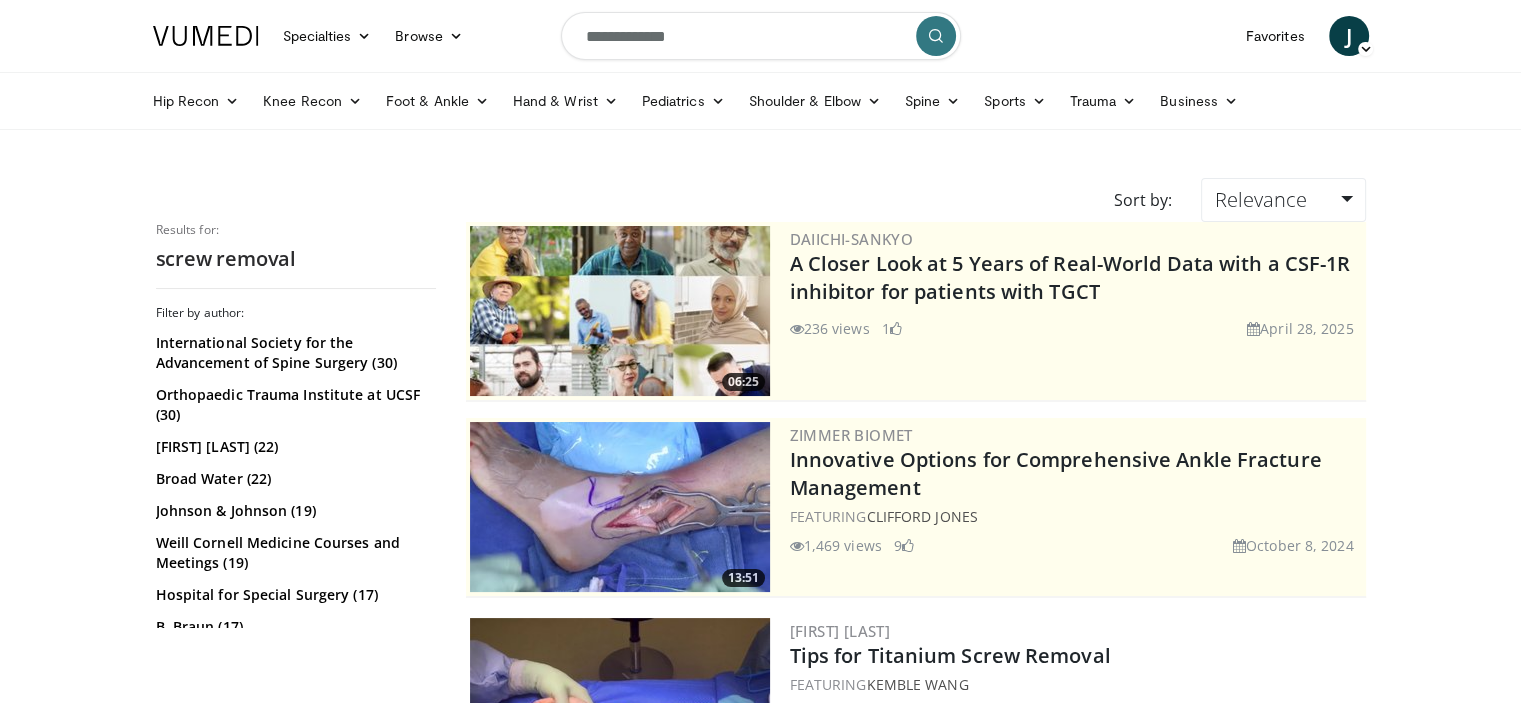 click on "**********" at bounding box center [761, 36] 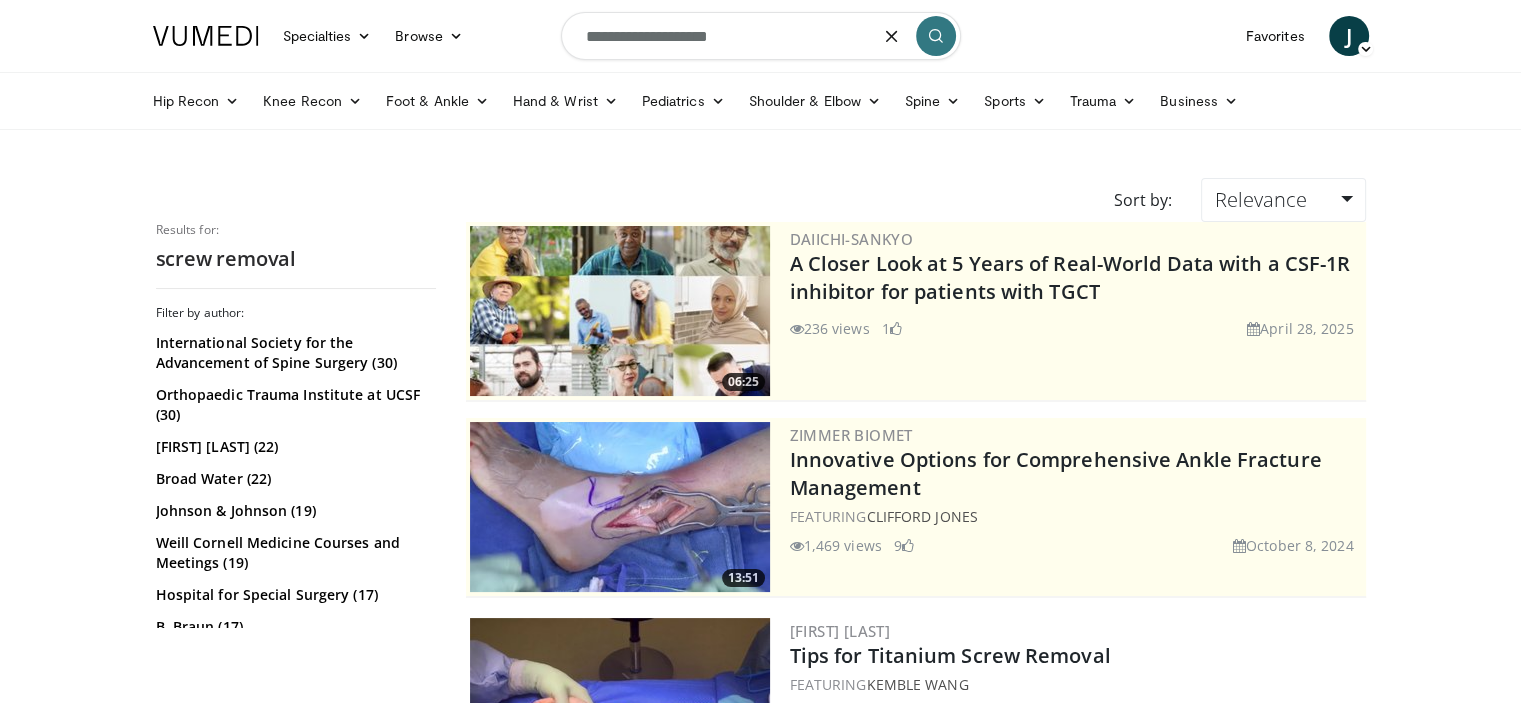 type on "**********" 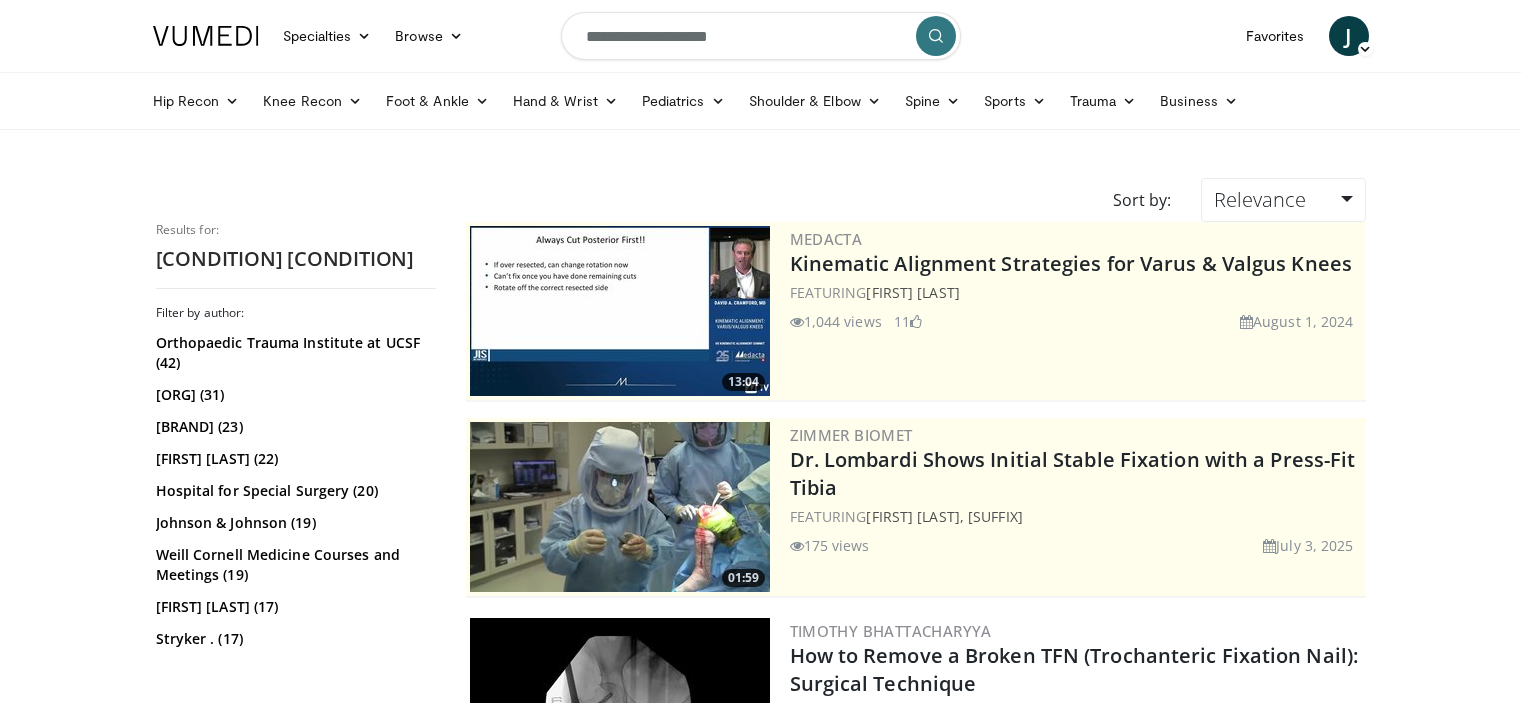 scroll, scrollTop: 0, scrollLeft: 0, axis: both 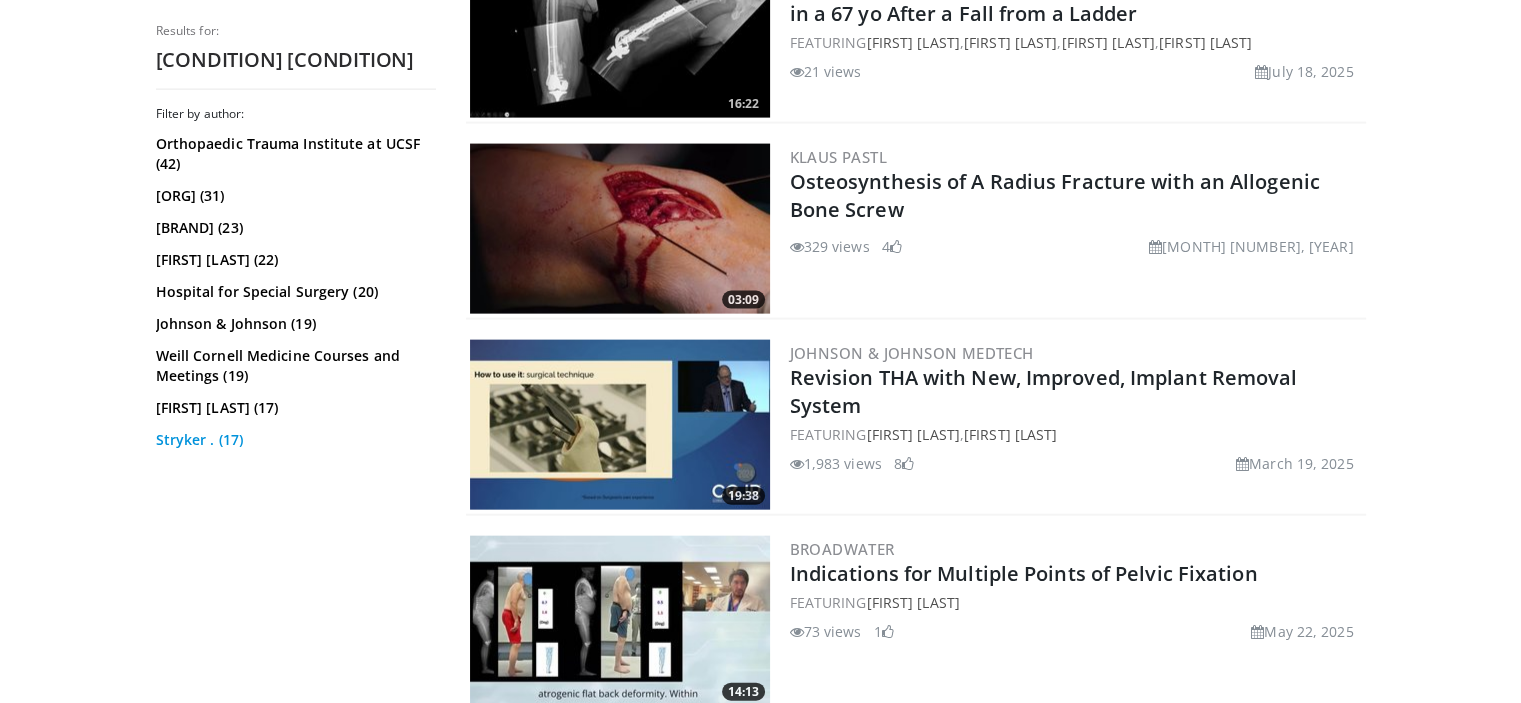 click on "Stryker . (17)" at bounding box center [293, 440] 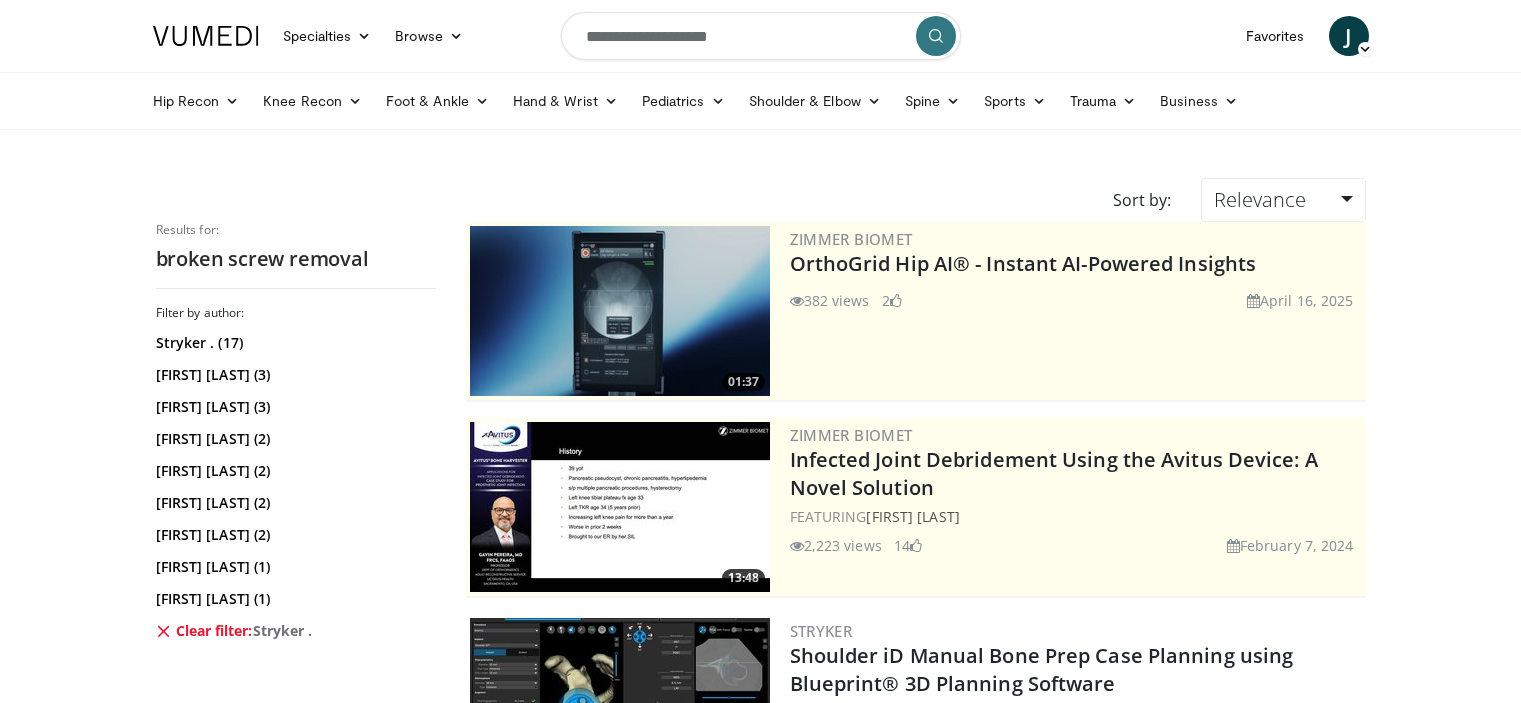 scroll, scrollTop: 0, scrollLeft: 0, axis: both 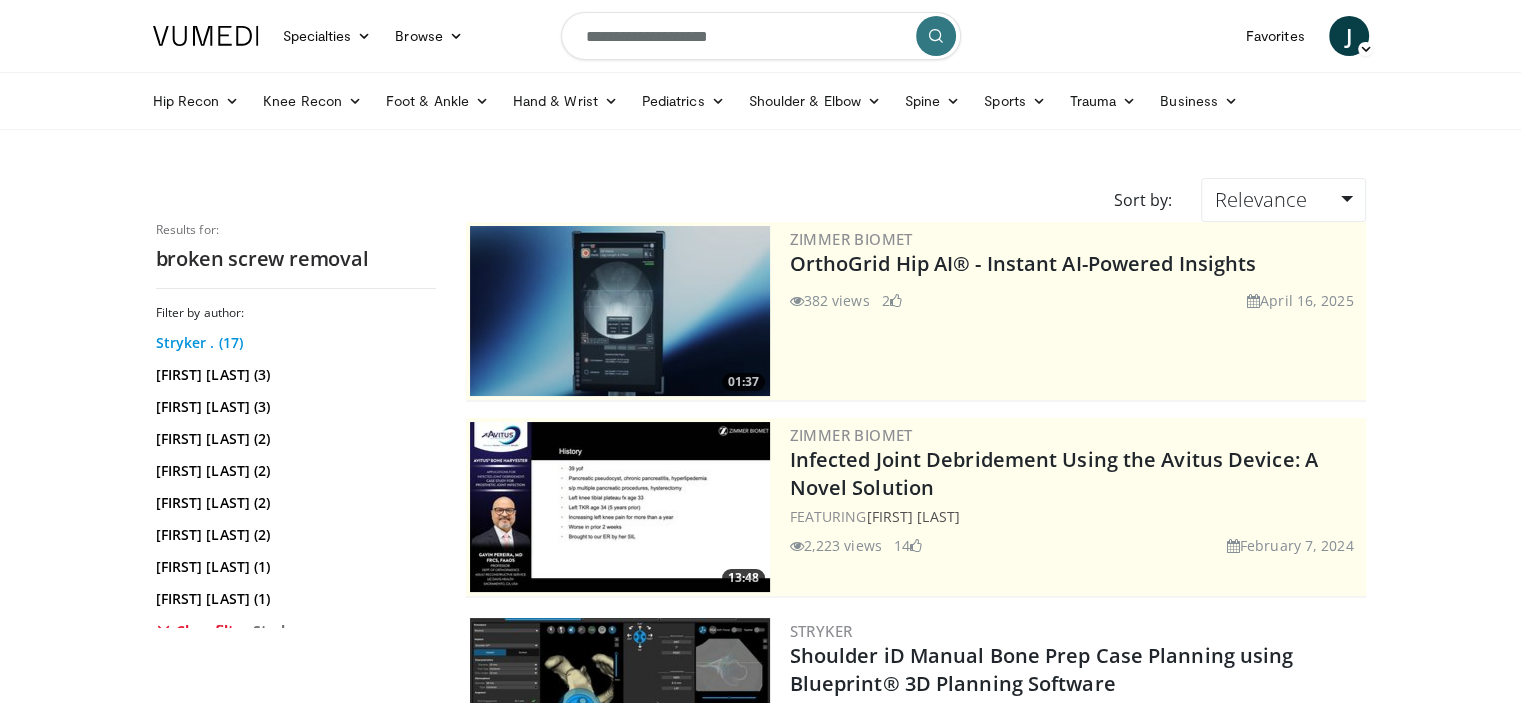 click on "Stryker . (17)" at bounding box center [293, 343] 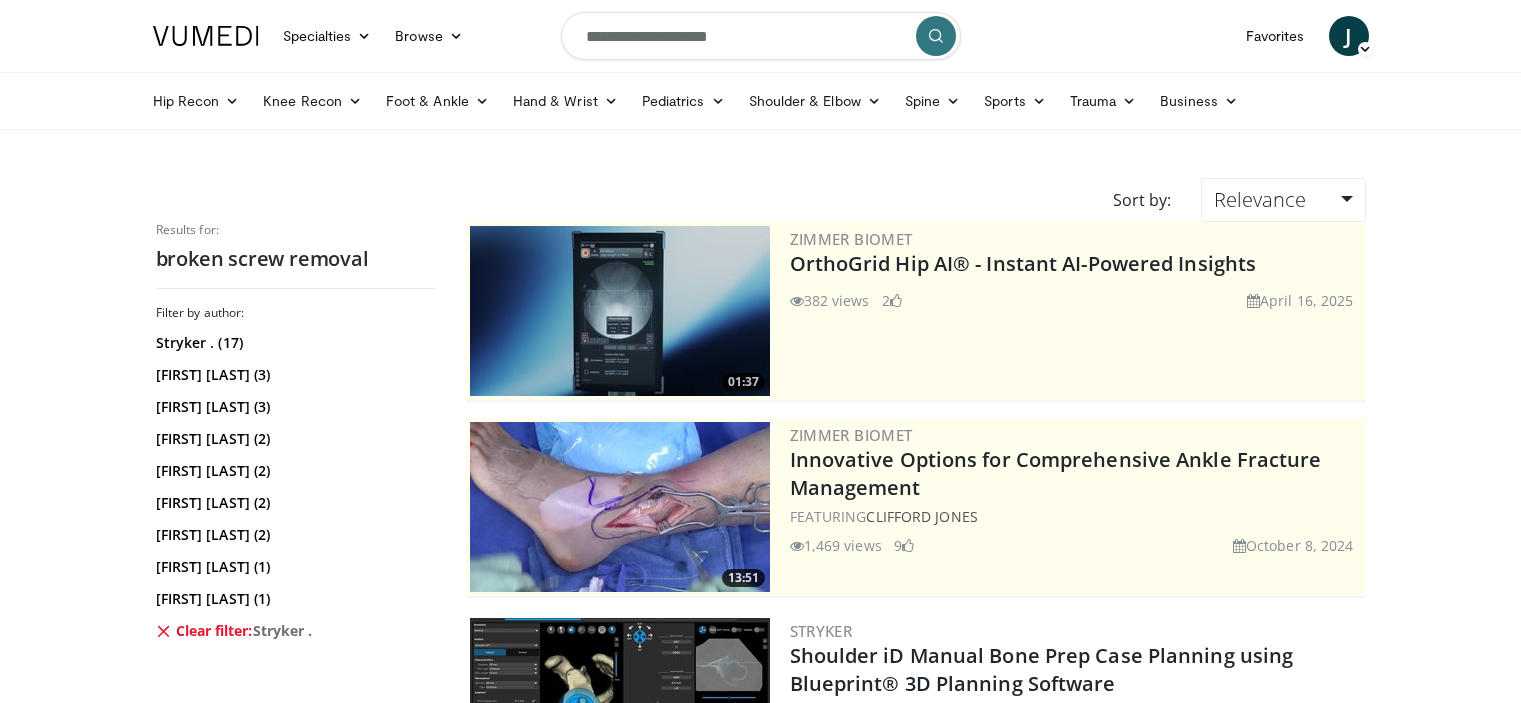 scroll, scrollTop: 0, scrollLeft: 0, axis: both 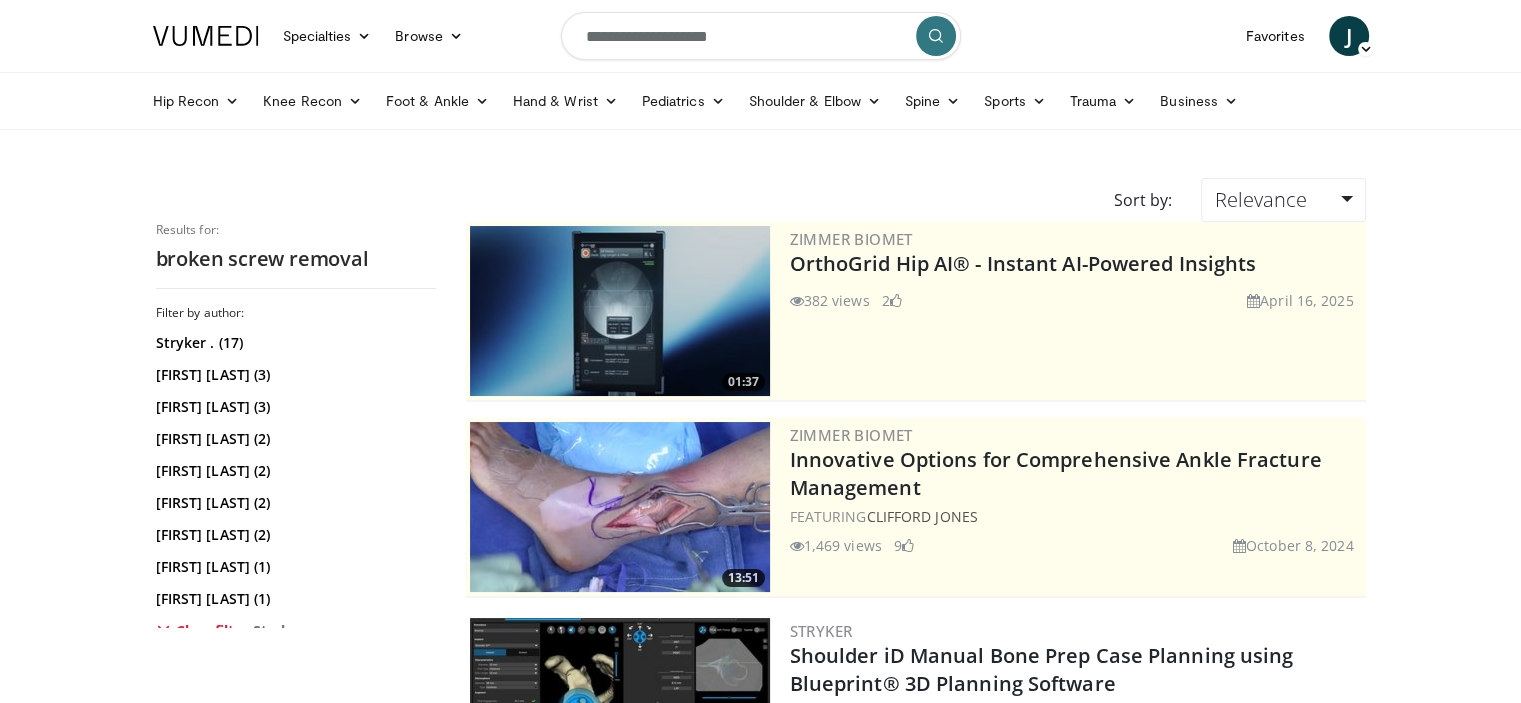 click on "Stryker . (17)" at bounding box center (293, 343) 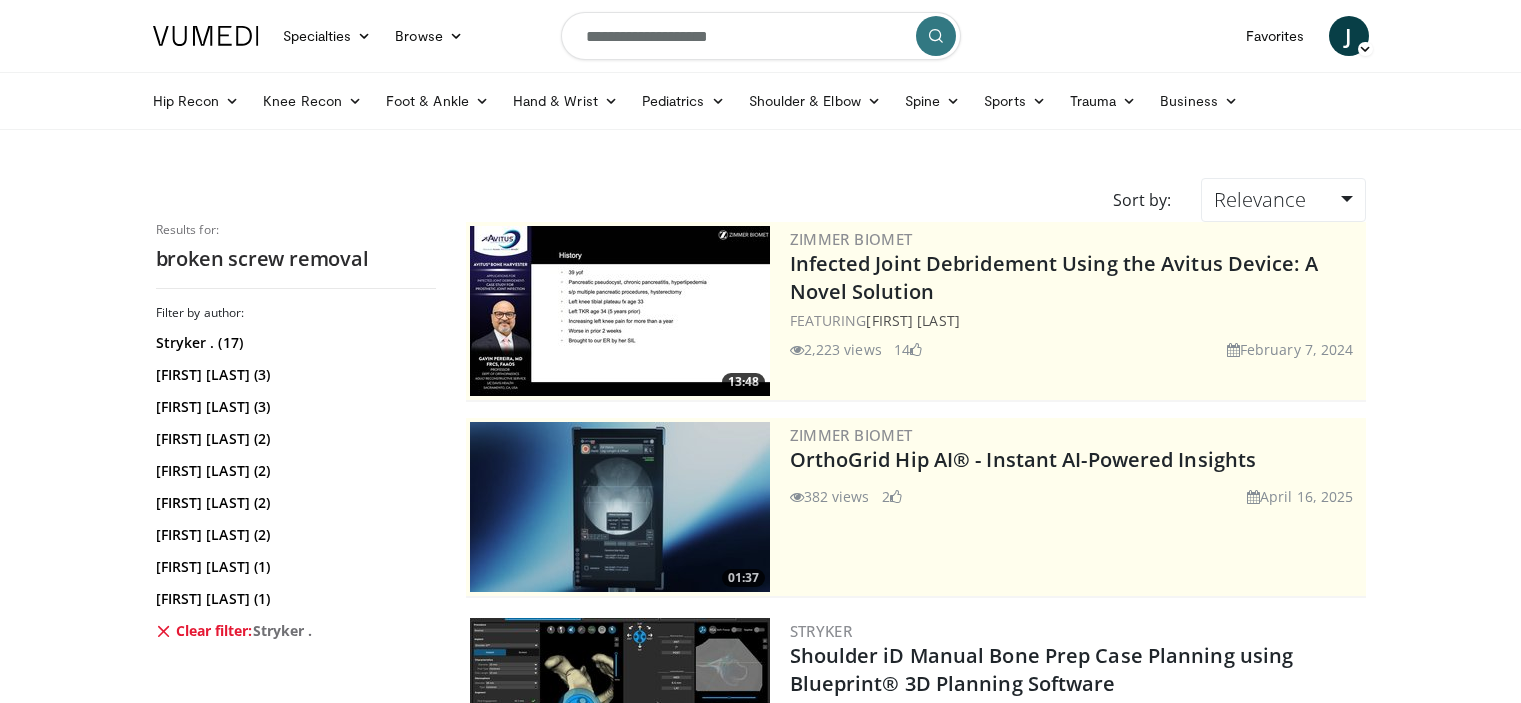 scroll, scrollTop: 0, scrollLeft: 0, axis: both 